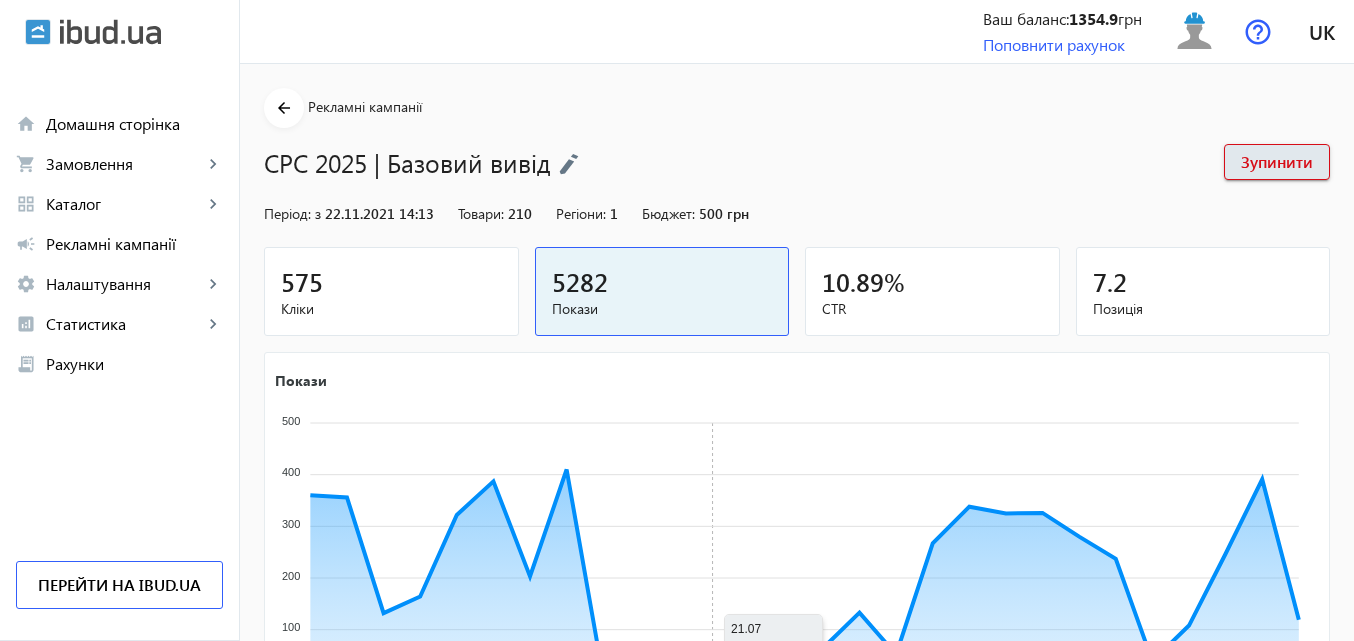 scroll, scrollTop: 300, scrollLeft: 0, axis: vertical 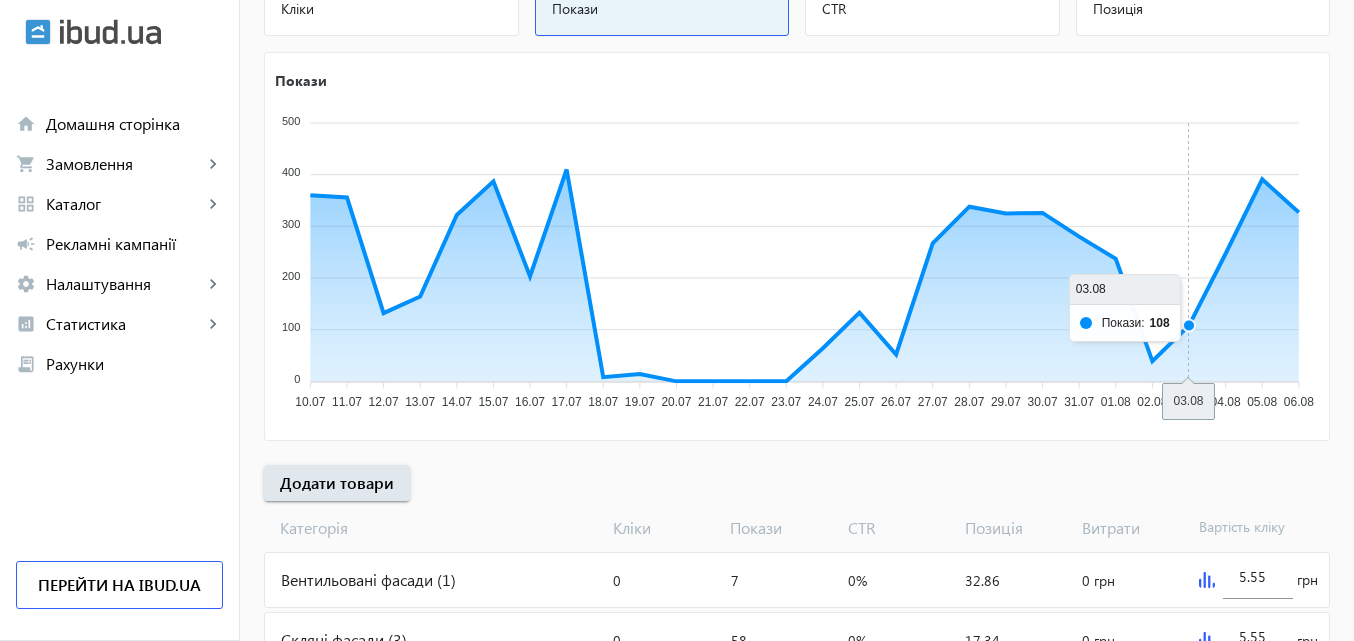 drag, startPoint x: 1191, startPoint y: 339, endPoint x: 1255, endPoint y: 103, distance: 244.52403 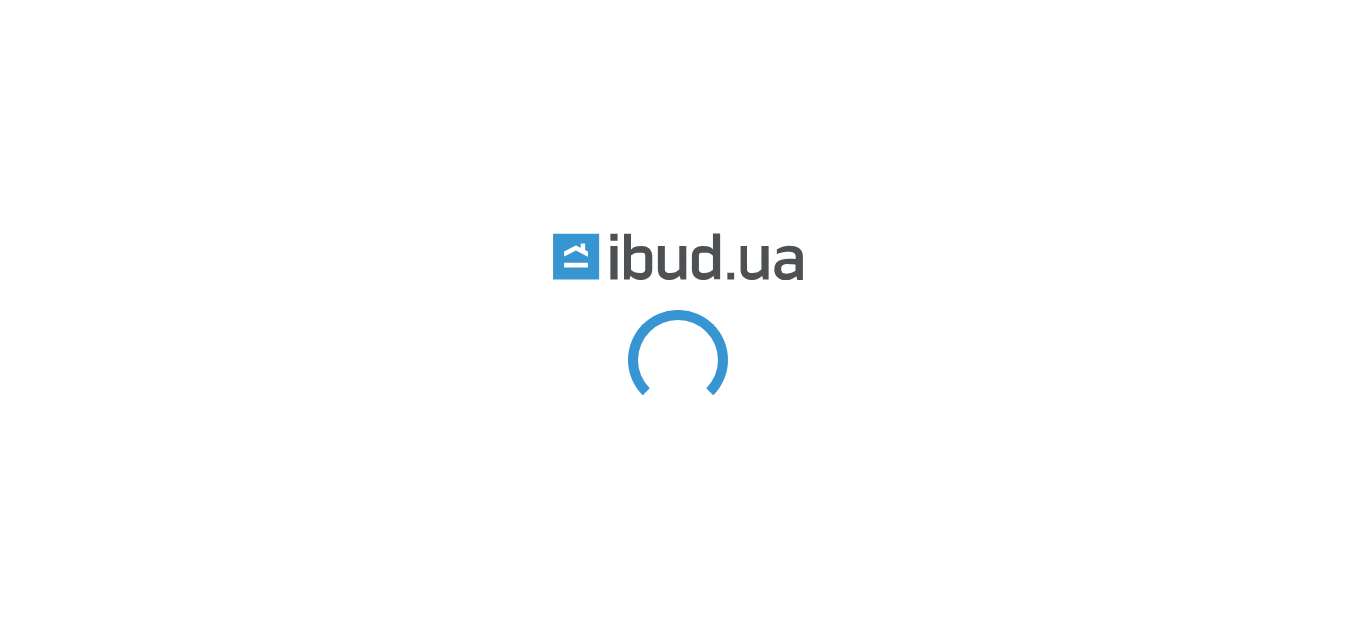 scroll, scrollTop: 0, scrollLeft: 0, axis: both 